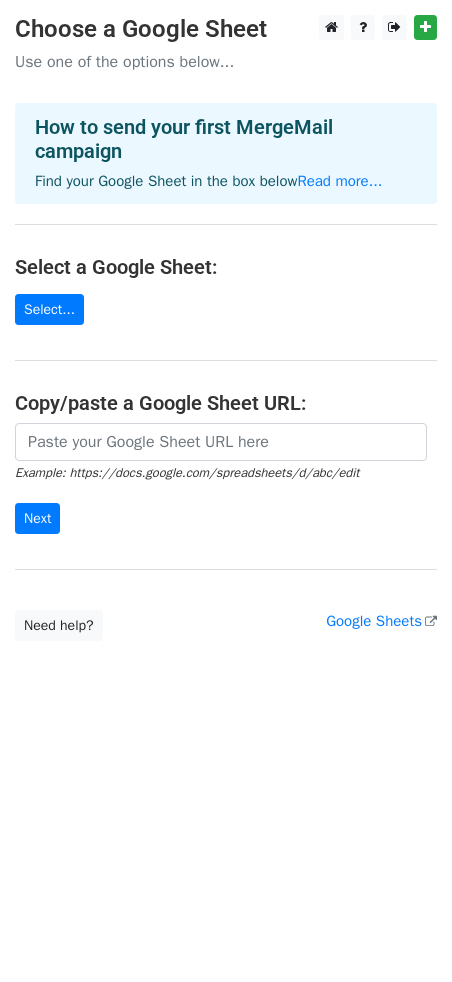 scroll, scrollTop: 0, scrollLeft: 0, axis: both 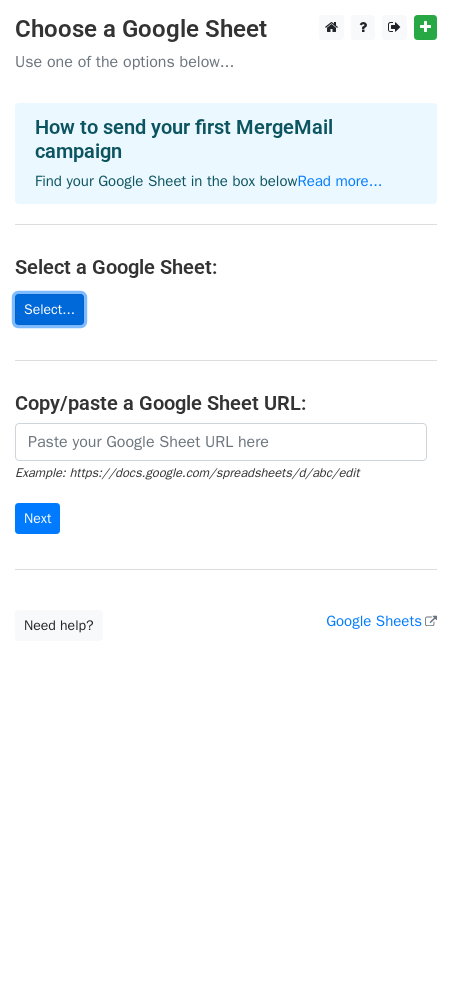 click on "Select..." at bounding box center [49, 309] 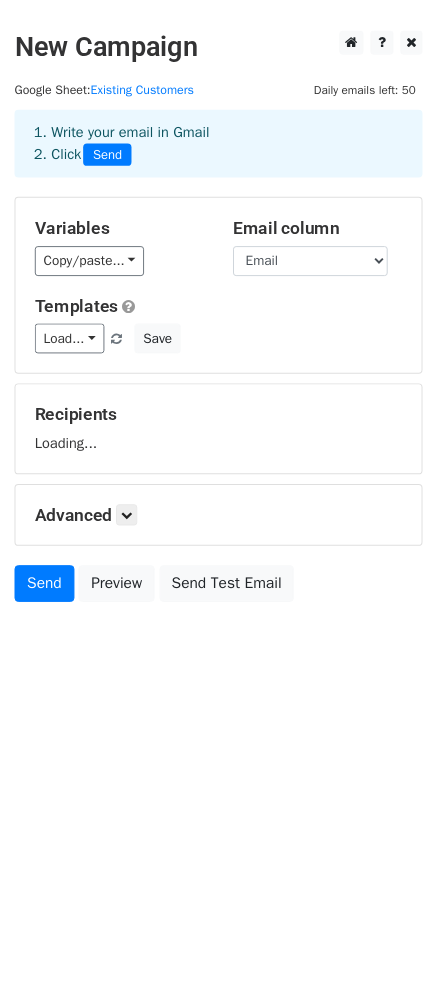 scroll, scrollTop: 0, scrollLeft: 0, axis: both 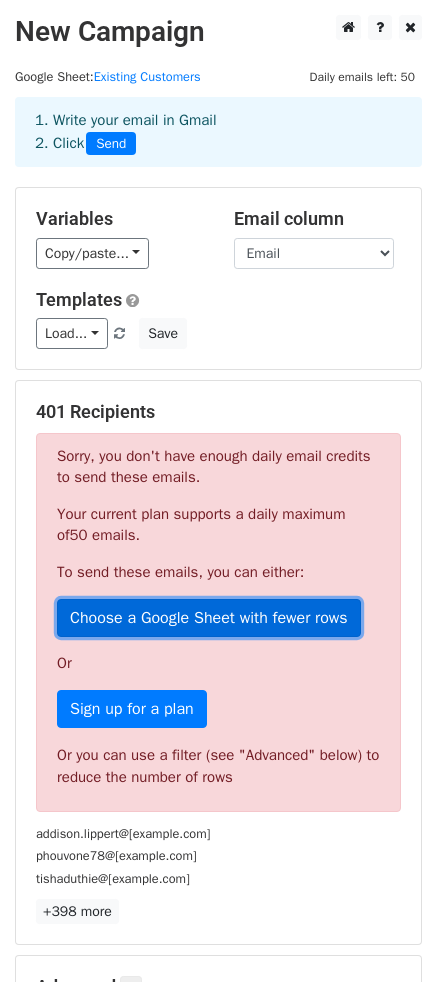 click on "Choose a Google Sheet with fewer rows" at bounding box center (209, 618) 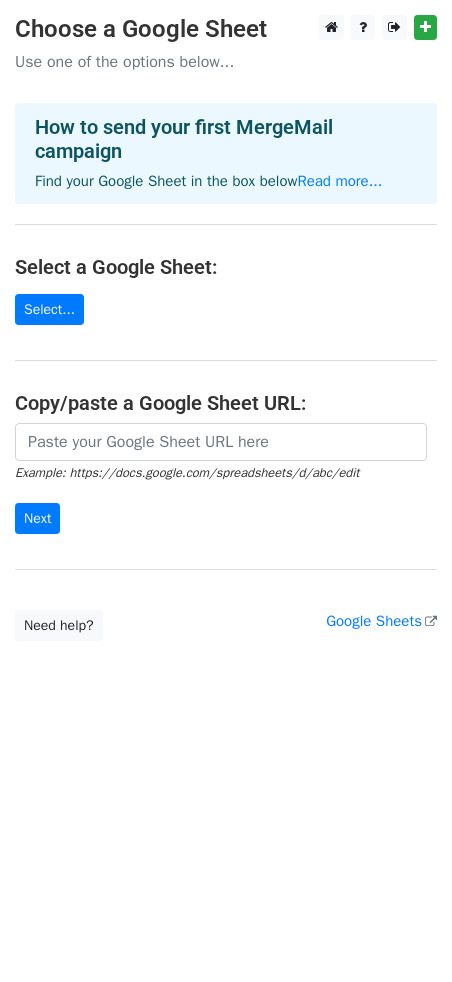 scroll, scrollTop: 0, scrollLeft: 0, axis: both 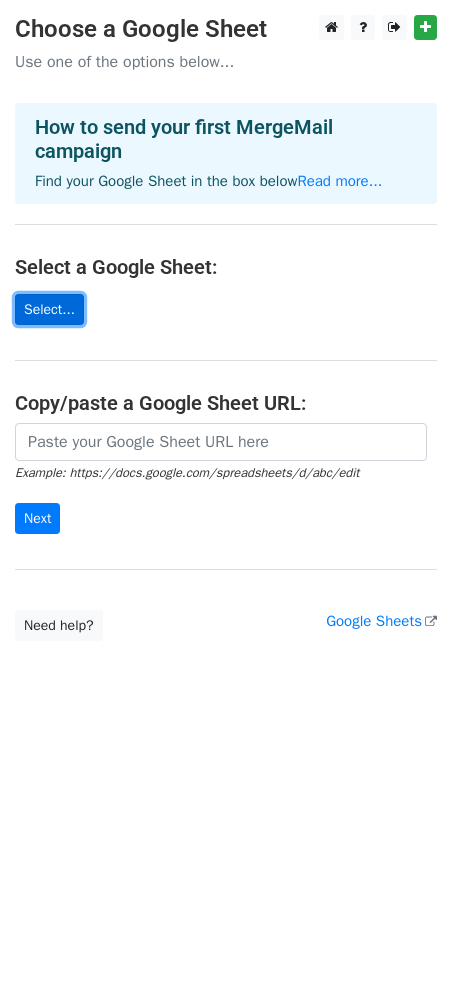 click on "Select..." at bounding box center [49, 309] 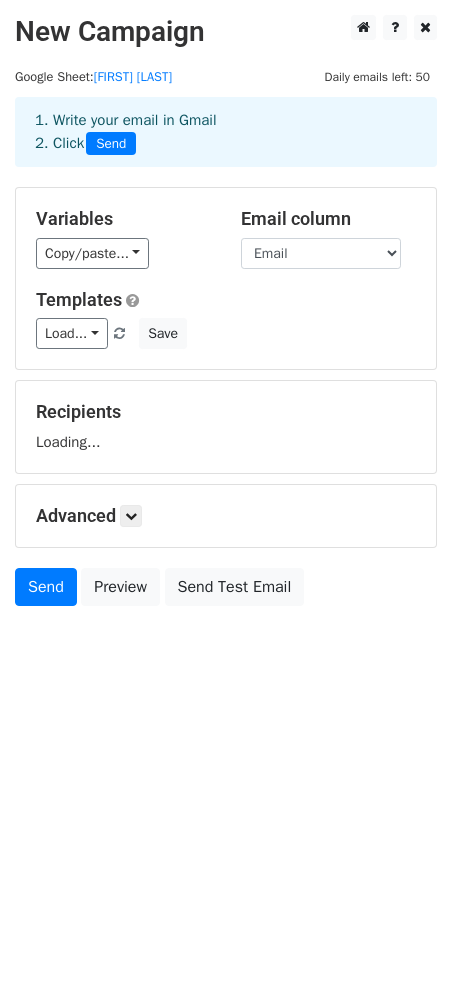 scroll, scrollTop: 0, scrollLeft: 0, axis: both 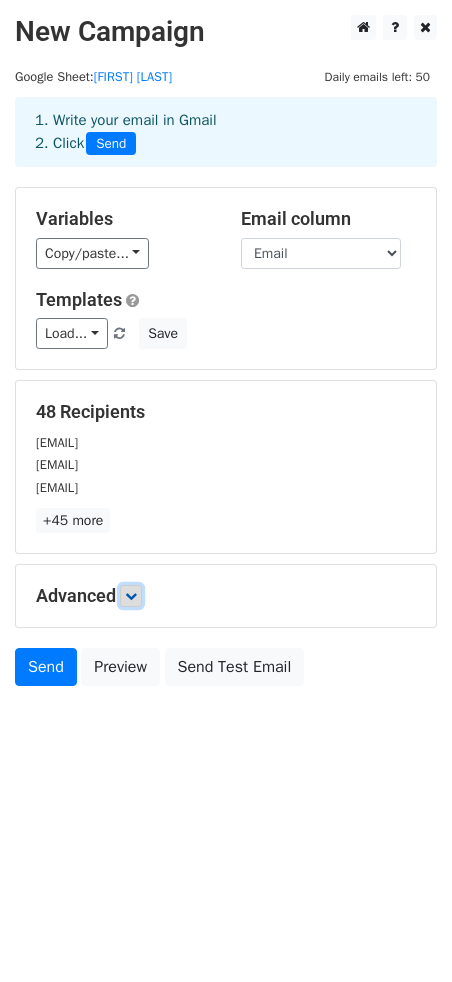 click at bounding box center (131, 596) 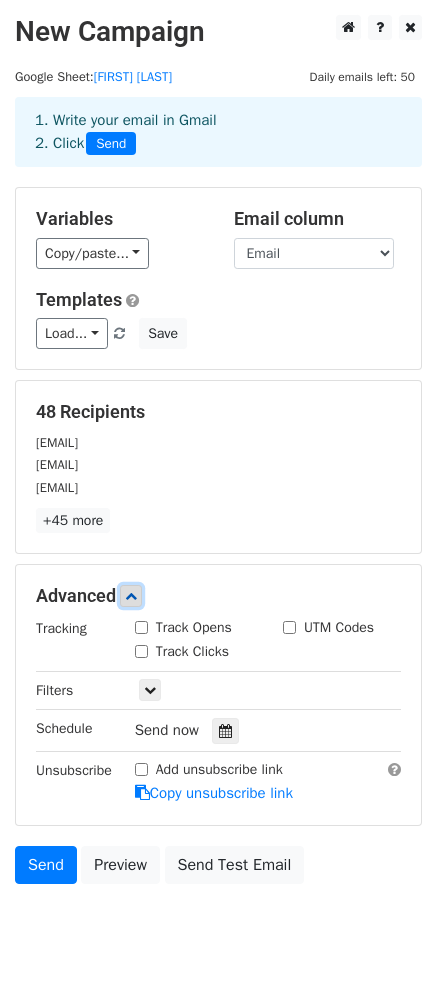 click at bounding box center (131, 596) 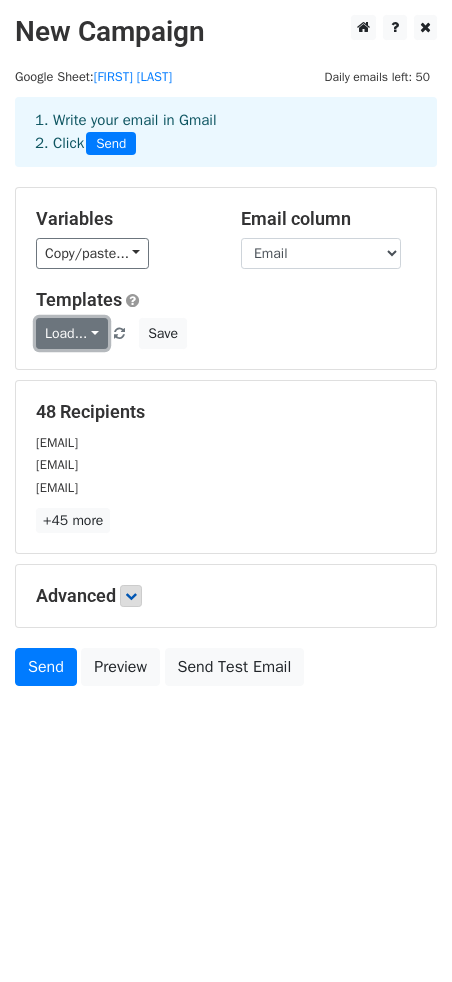 click on "Load..." at bounding box center [72, 333] 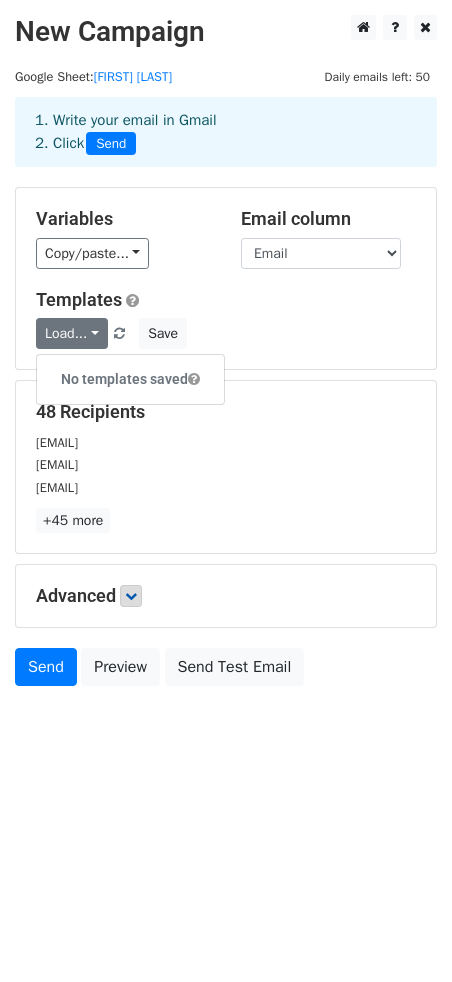 click on "Templates" at bounding box center [226, 300] 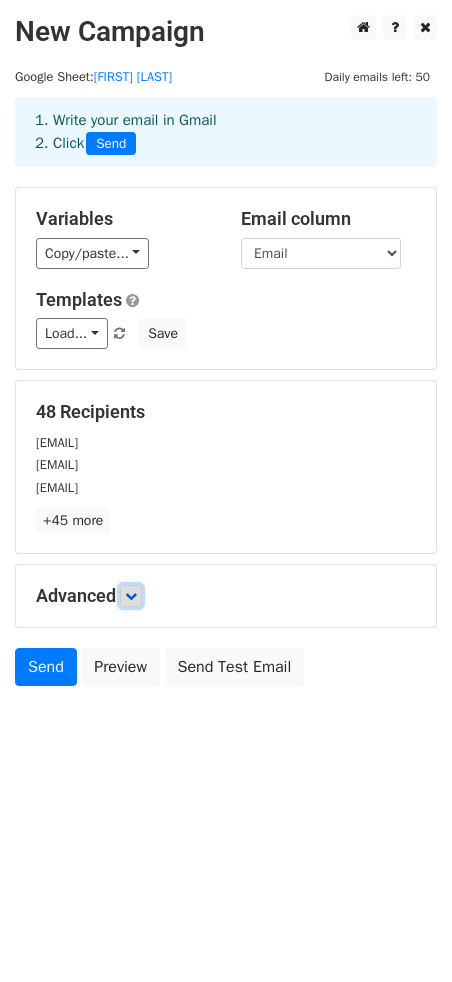 click at bounding box center (131, 596) 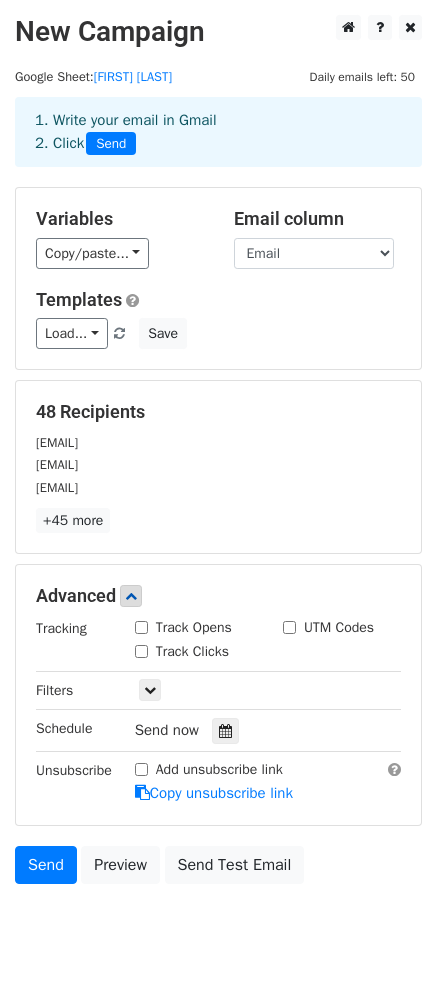 click on "Track Opens" at bounding box center (141, 627) 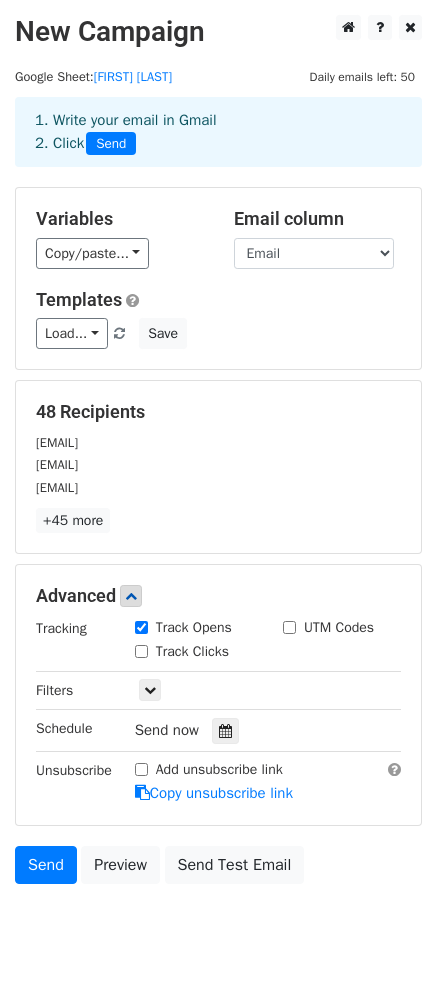 click on "Track Clicks" at bounding box center [141, 651] 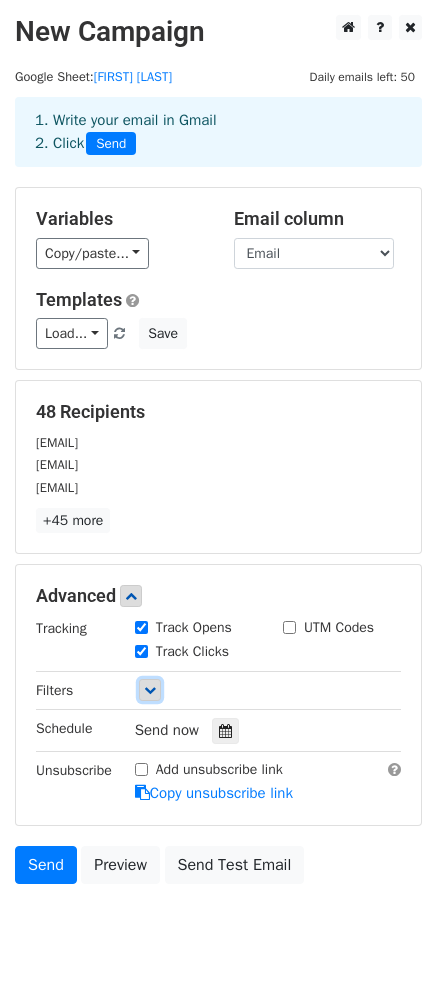 click at bounding box center (150, 690) 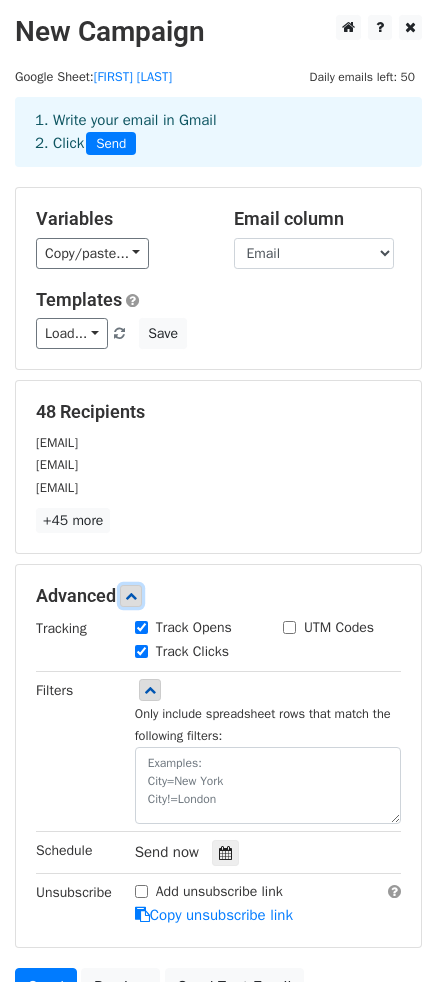 click at bounding box center (131, 596) 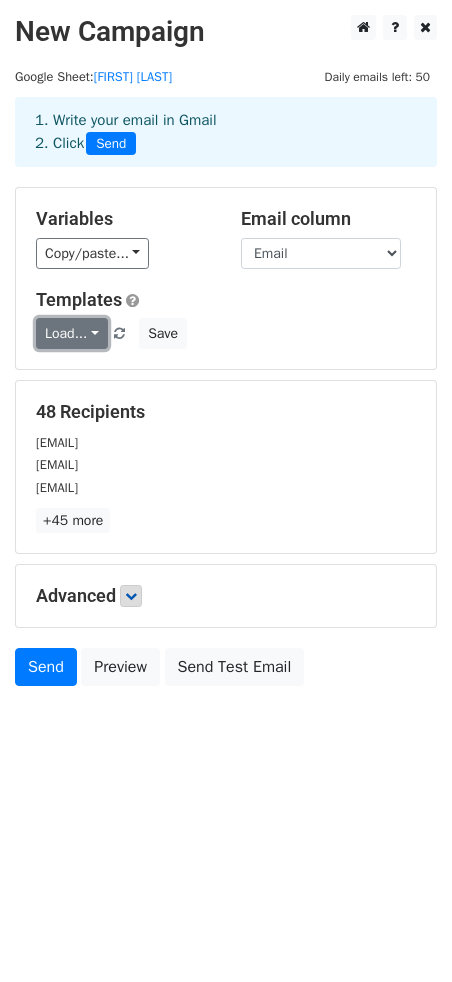click on "Load..." at bounding box center (72, 333) 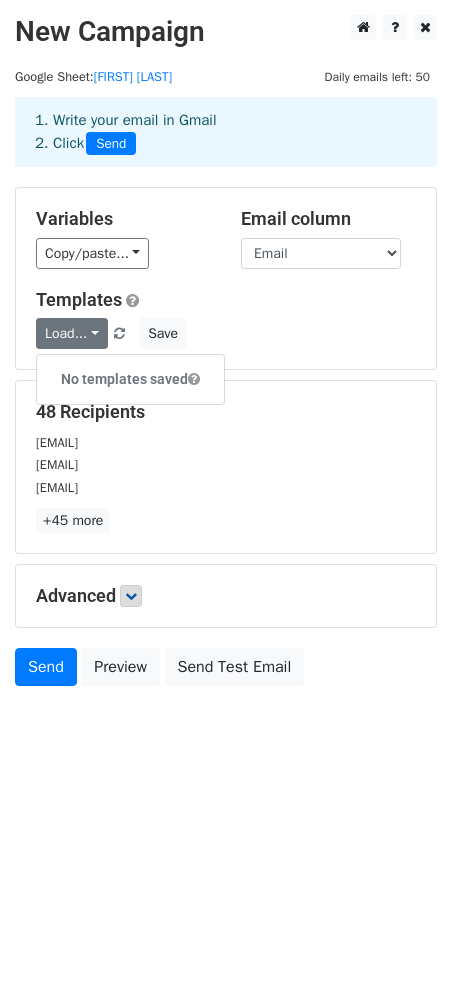 click on "No templates saved" at bounding box center (130, 379) 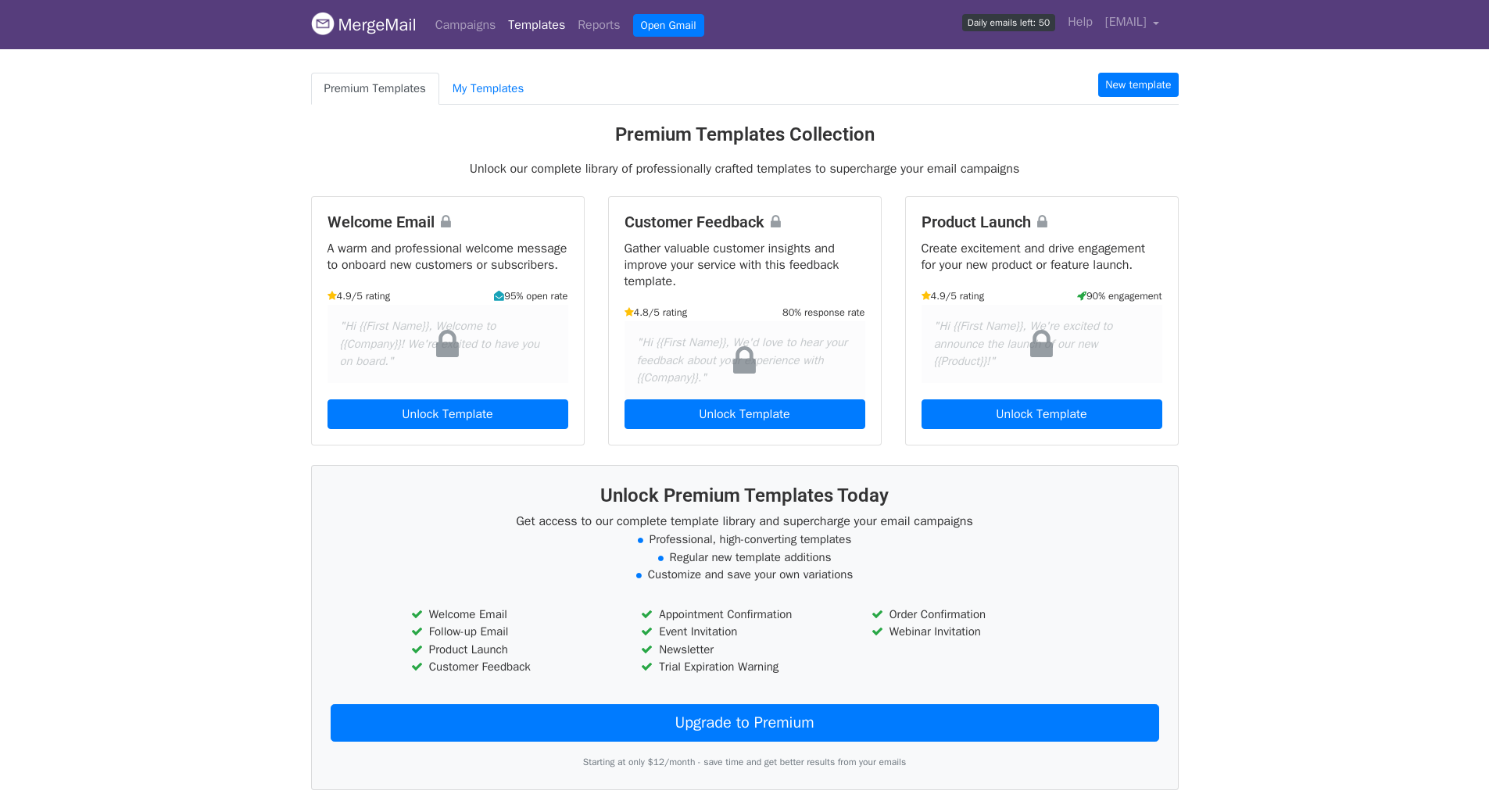 scroll, scrollTop: 0, scrollLeft: 0, axis: both 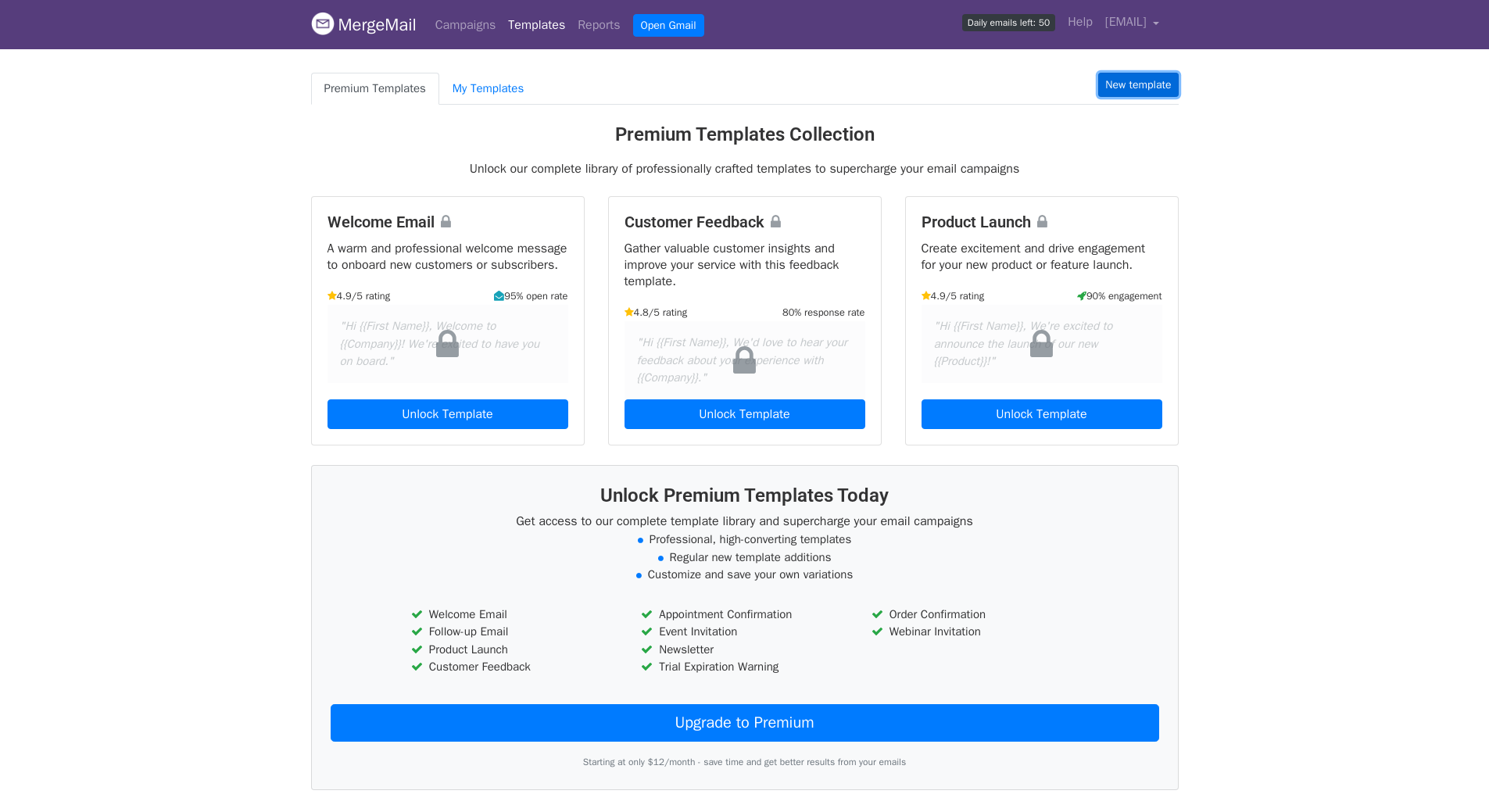 click on "New template" at bounding box center [1138, 84] 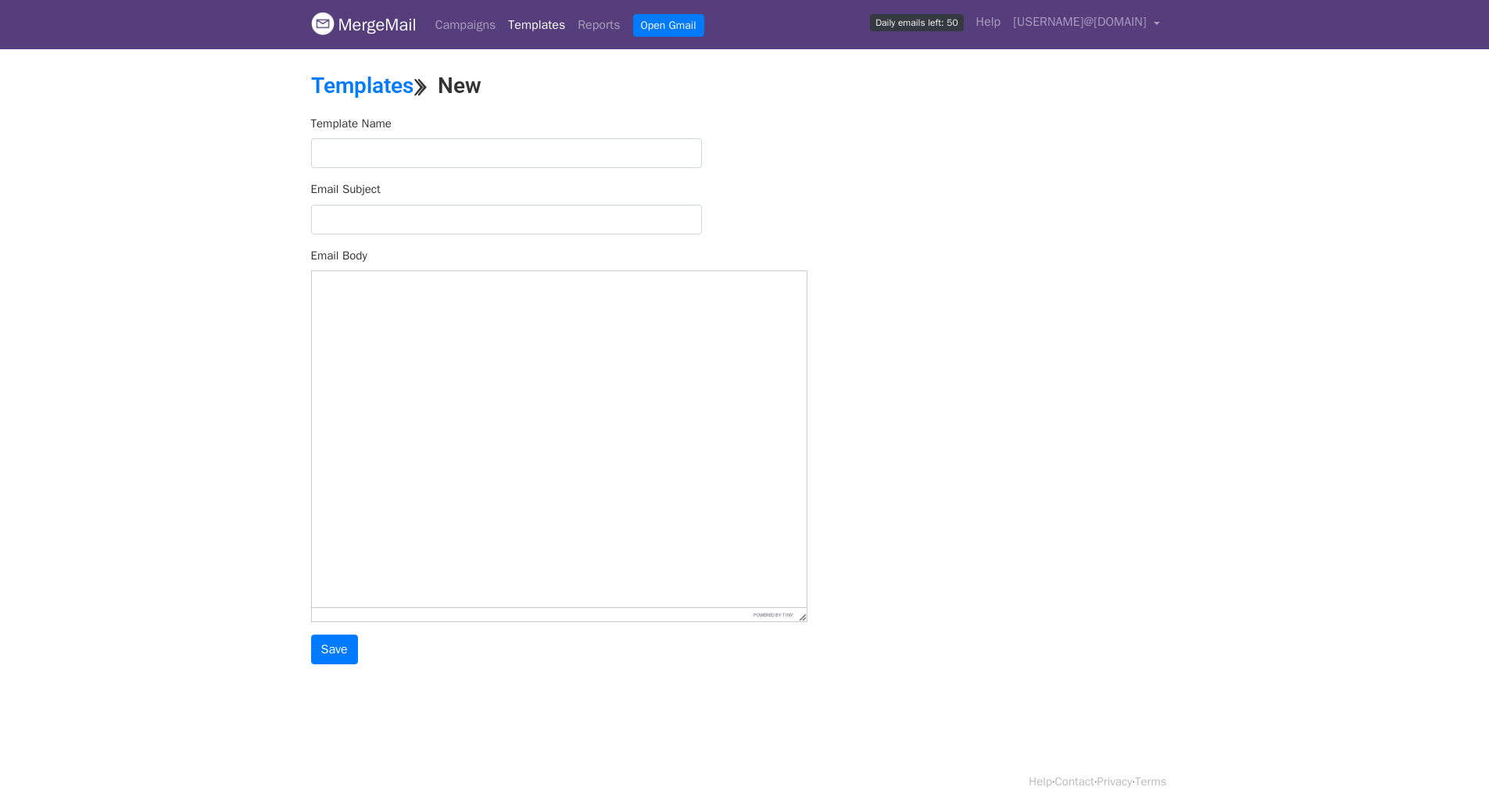 scroll, scrollTop: 0, scrollLeft: 0, axis: both 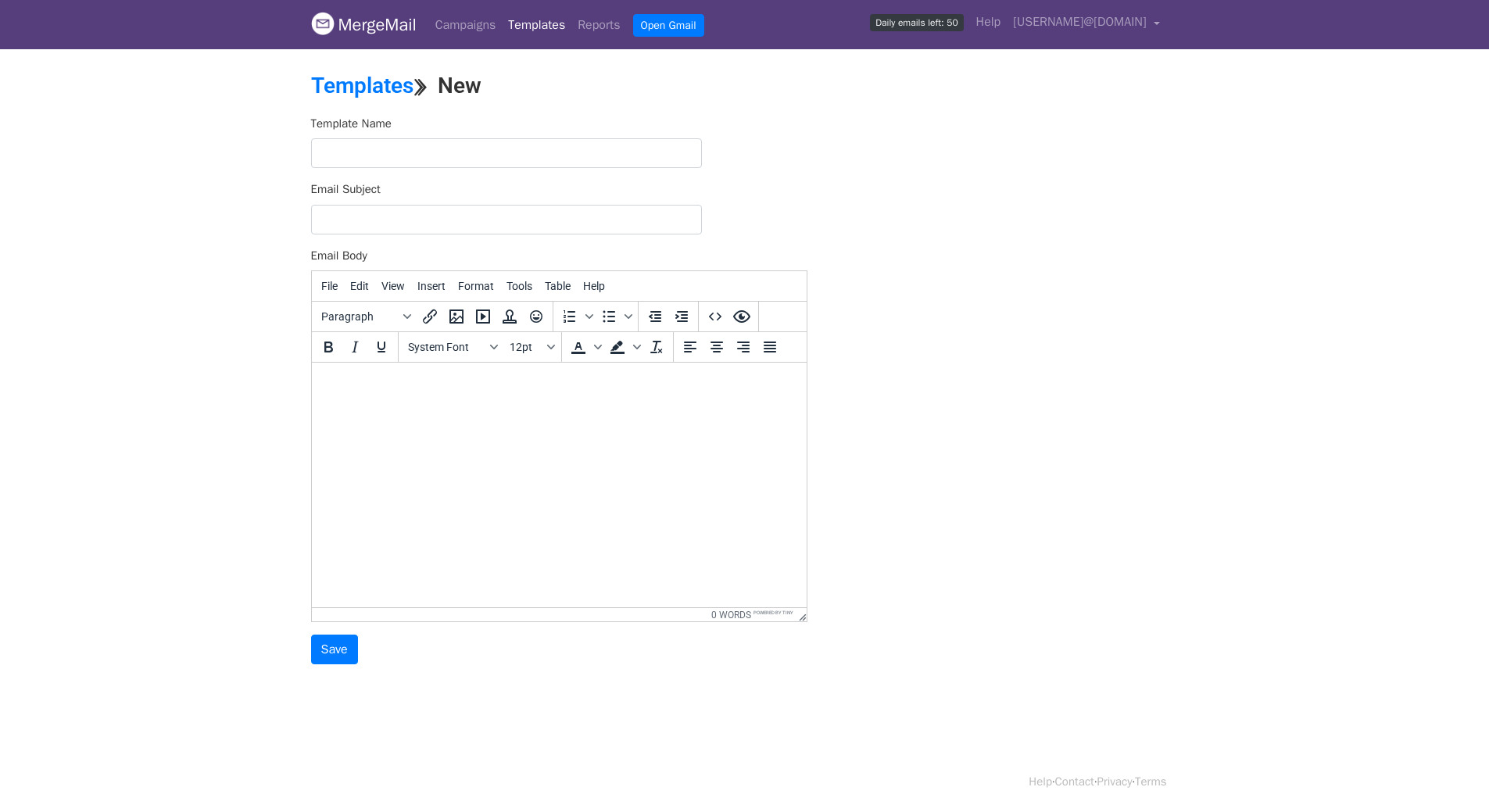 click at bounding box center (558, 384) 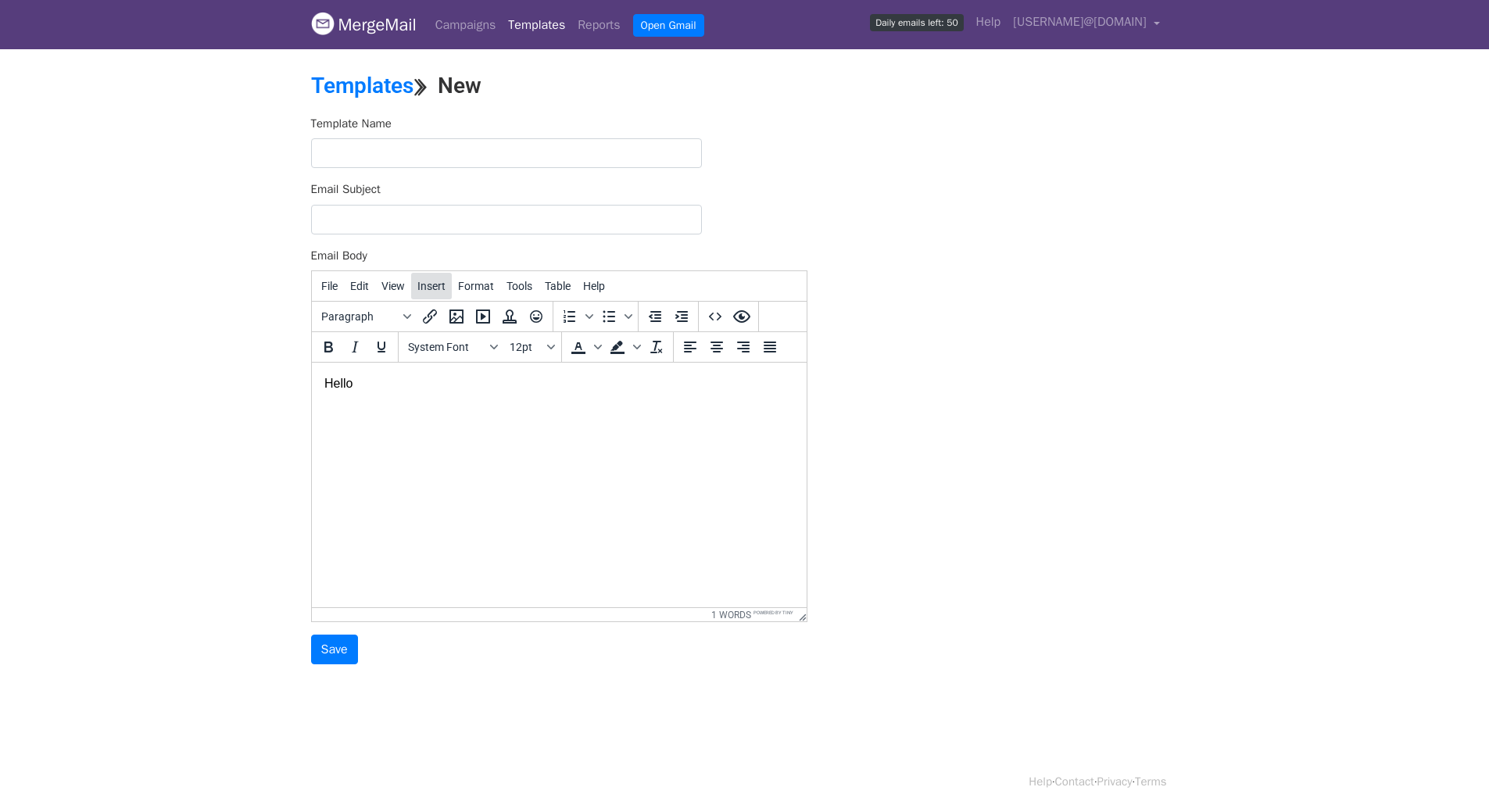 click on "Insert" at bounding box center [431, 286] 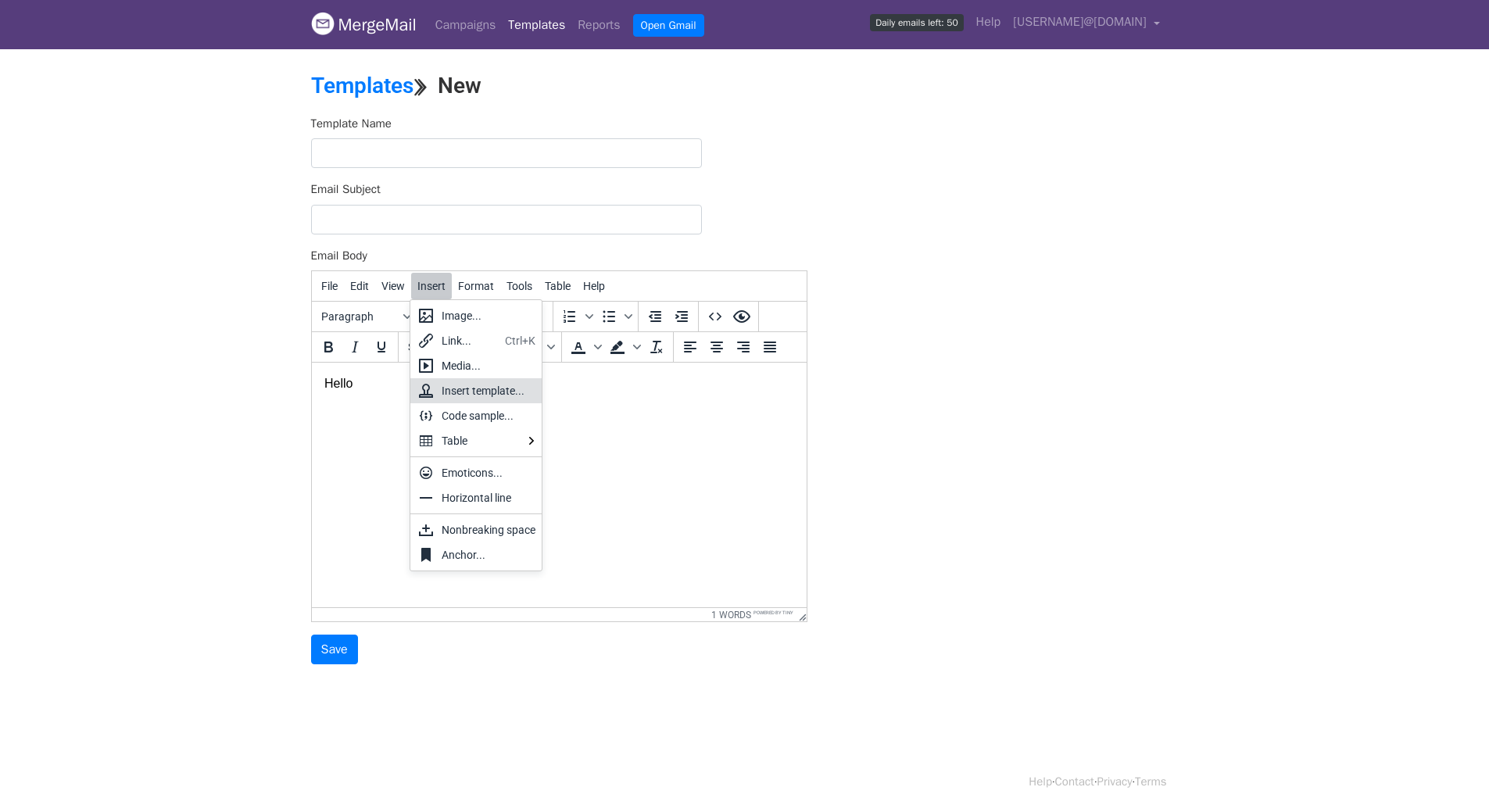click on "Insert template..." at bounding box center [489, 391] 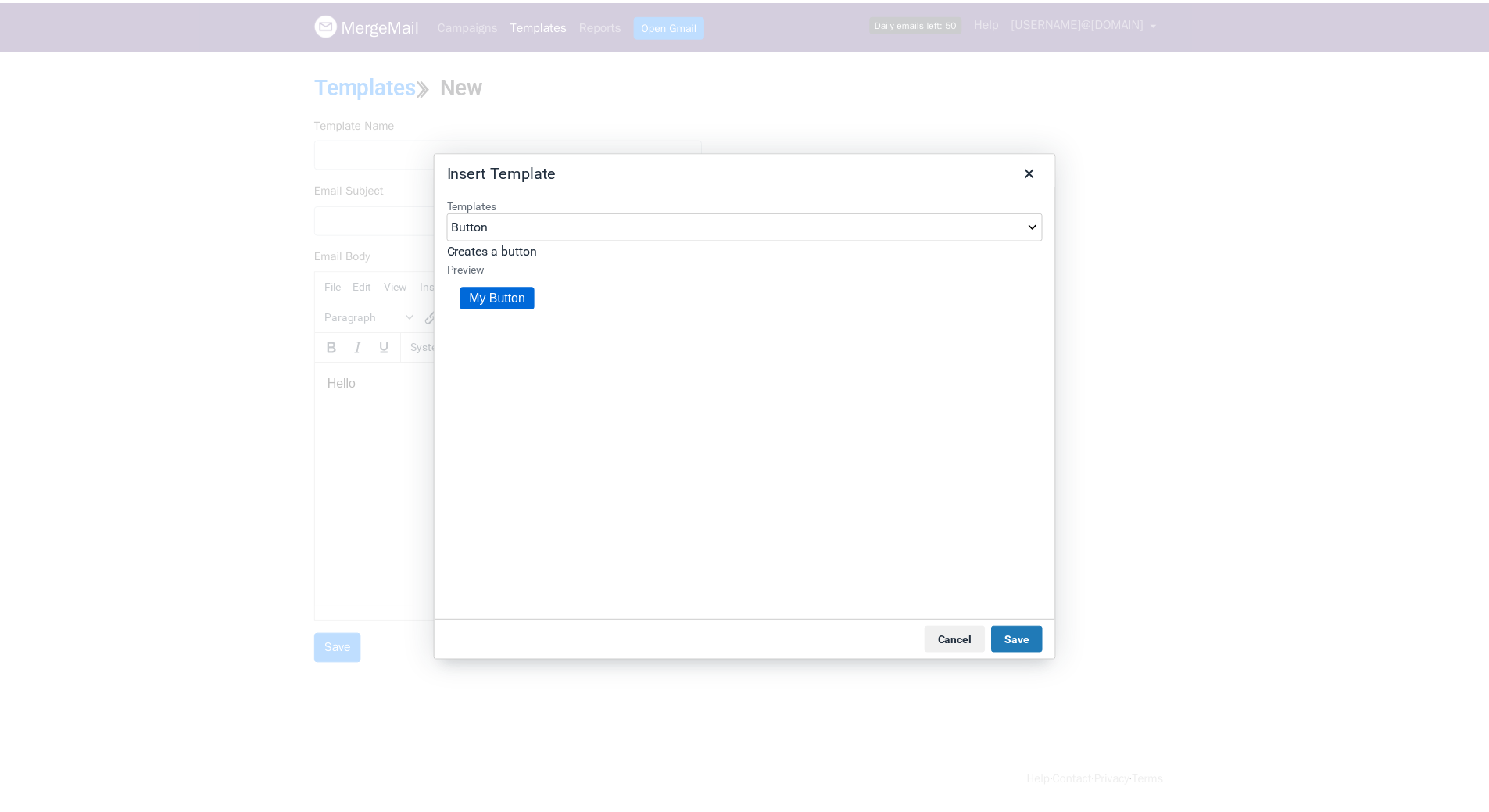 scroll, scrollTop: 0, scrollLeft: 0, axis: both 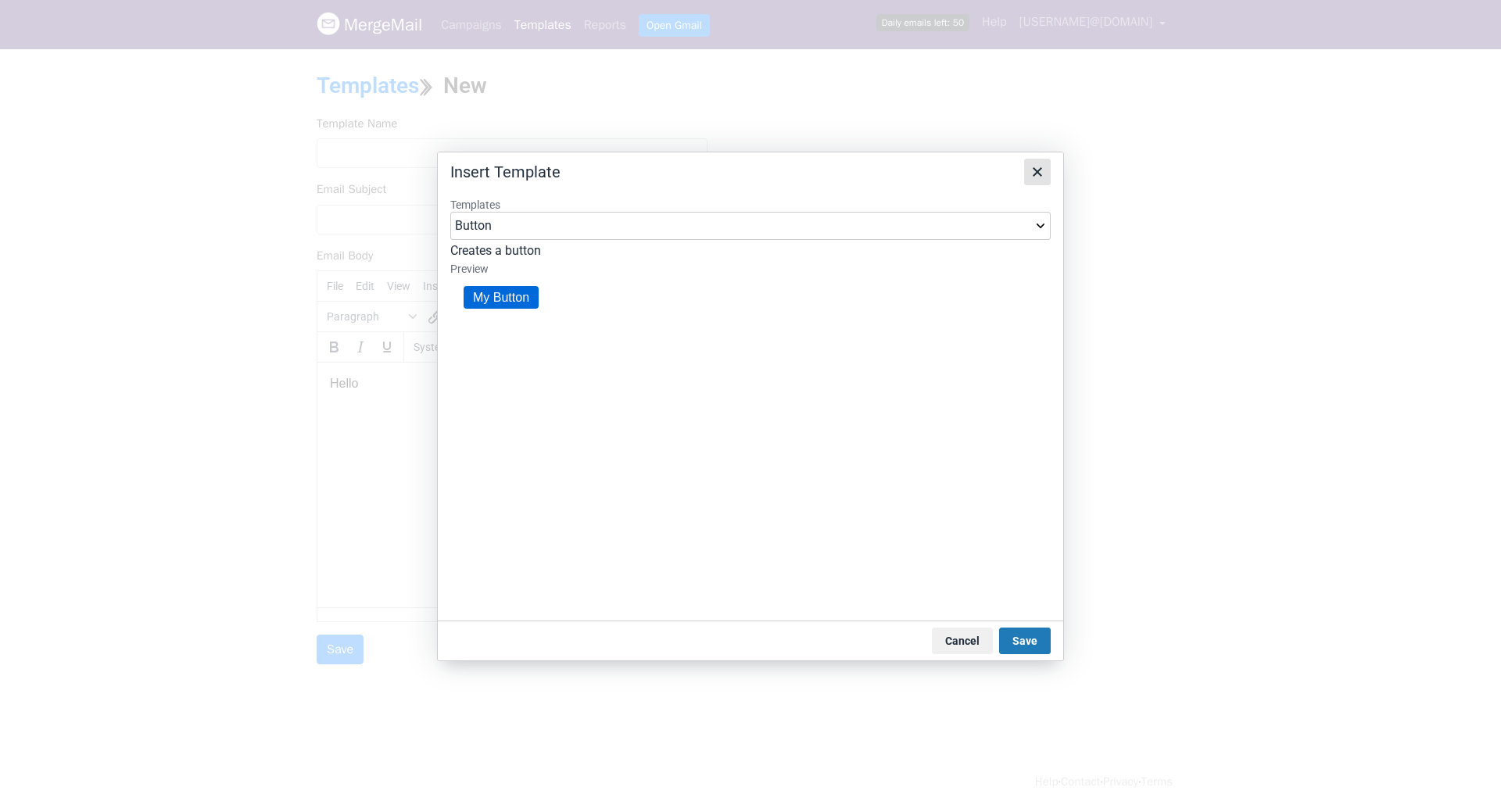 click 